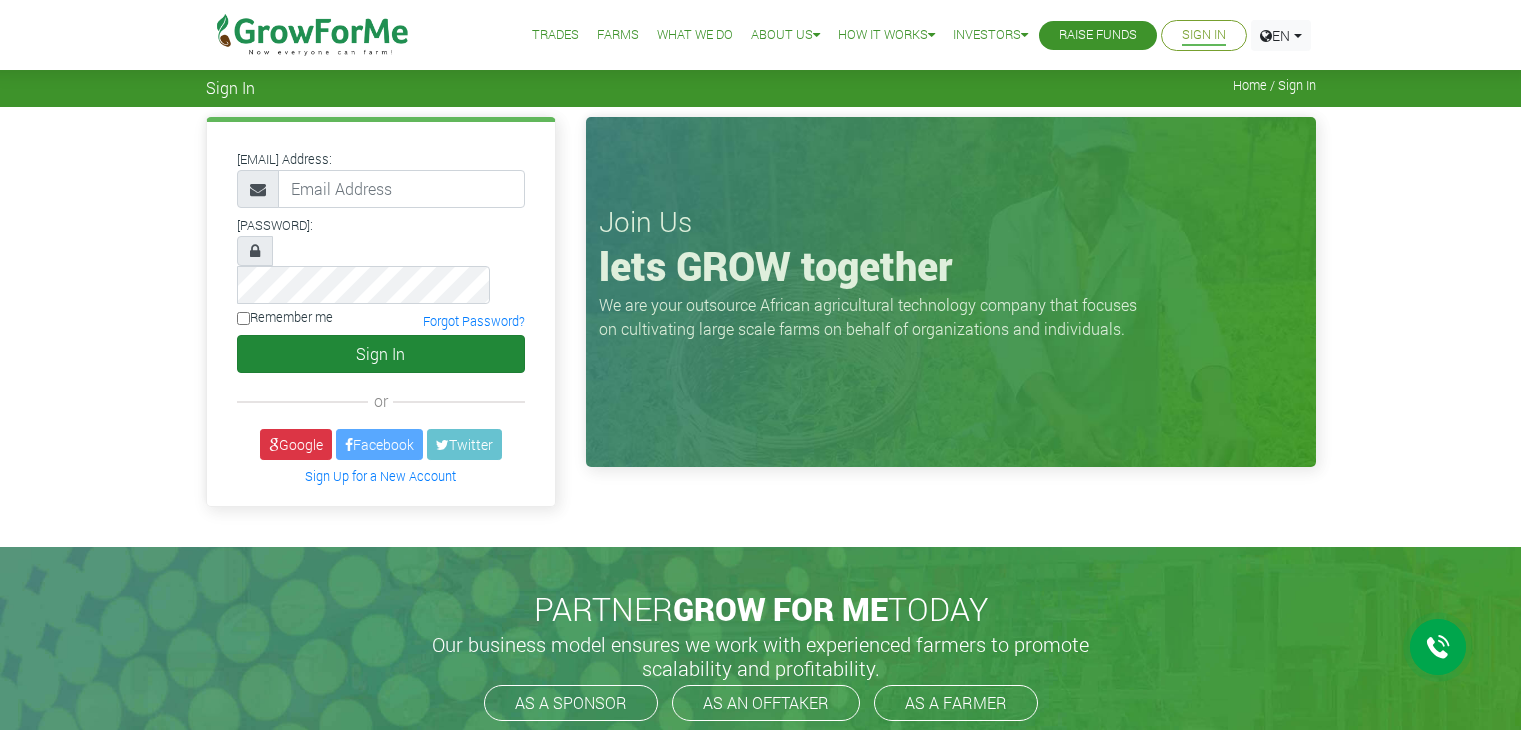scroll, scrollTop: 0, scrollLeft: 0, axis: both 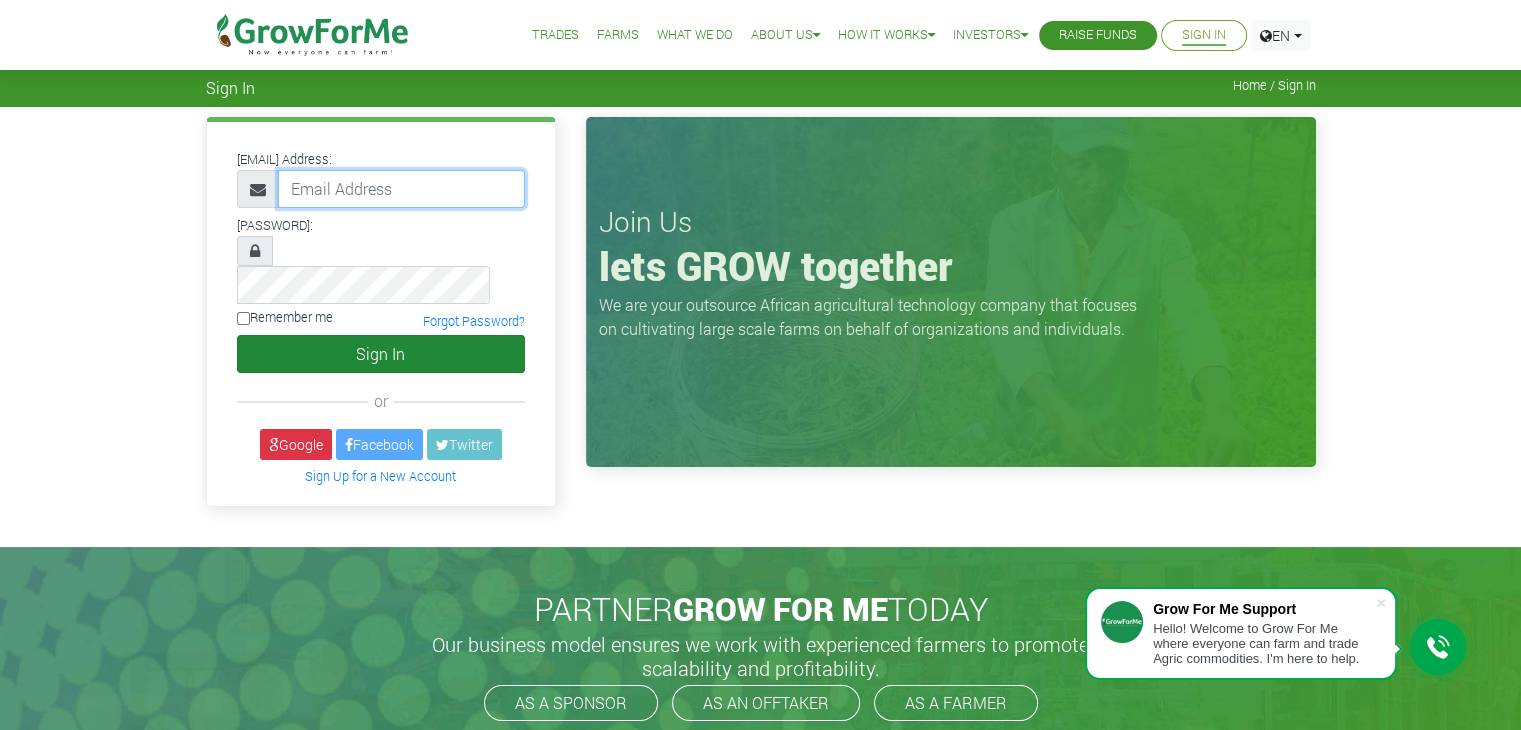 type on "linda@growforme.com" 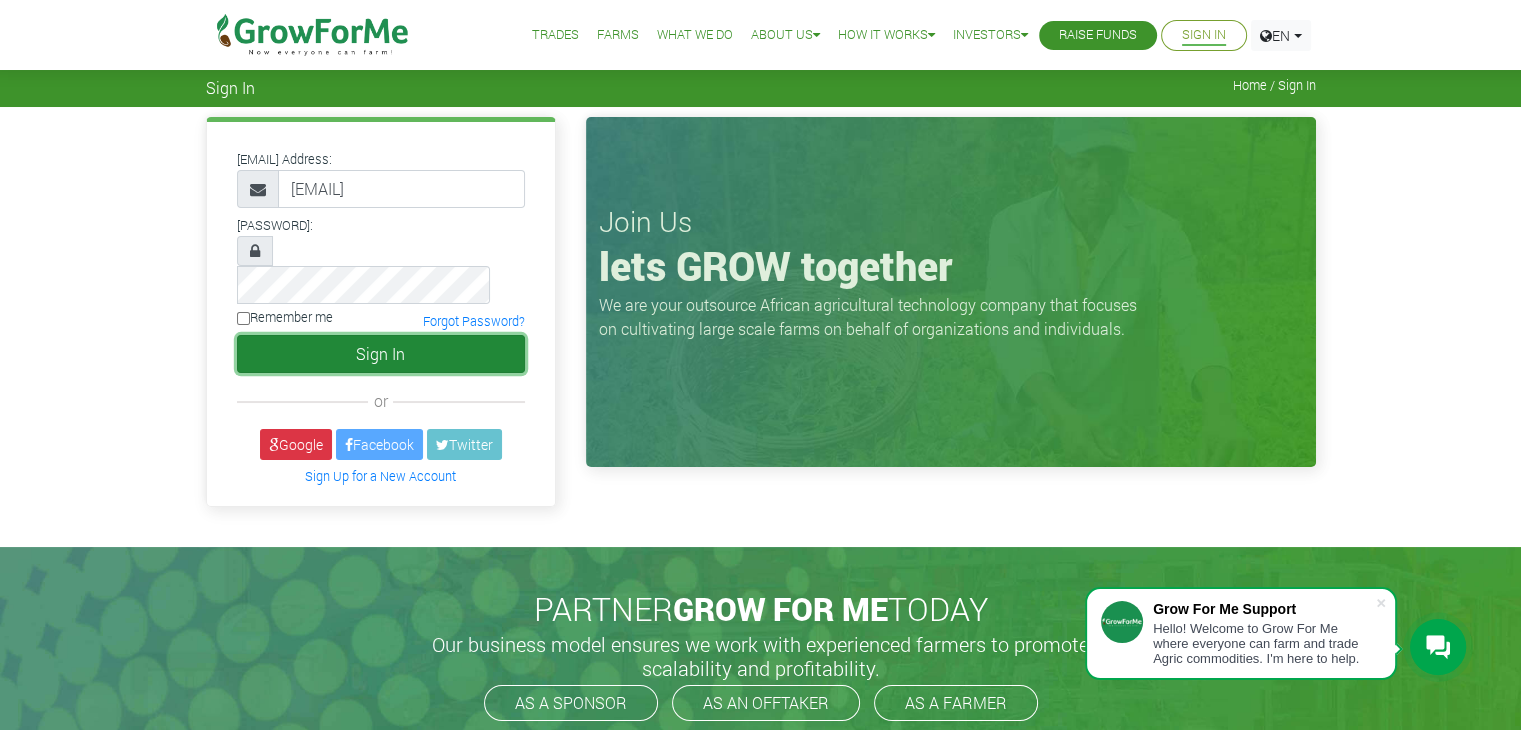click on "Sign In" at bounding box center (381, 354) 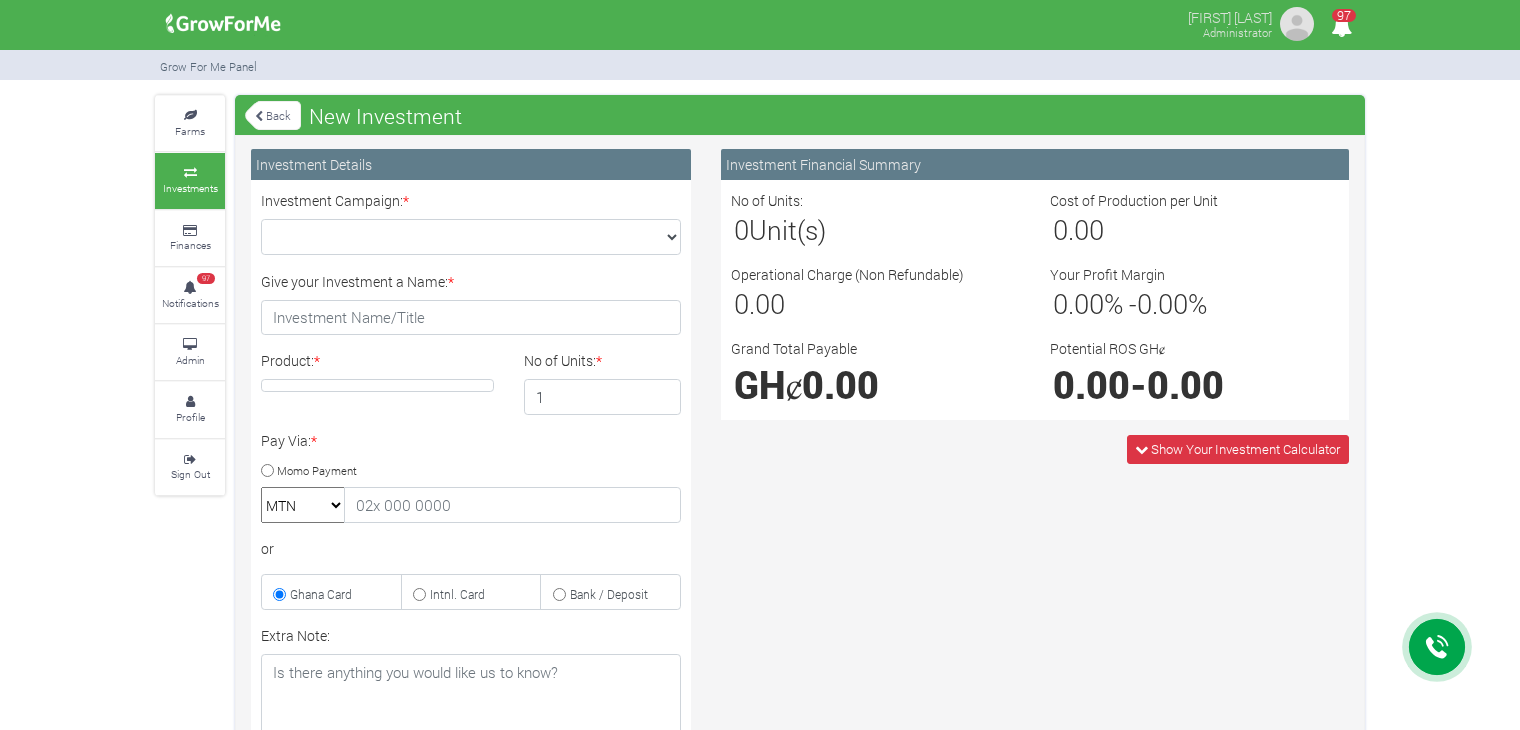 scroll, scrollTop: 0, scrollLeft: 0, axis: both 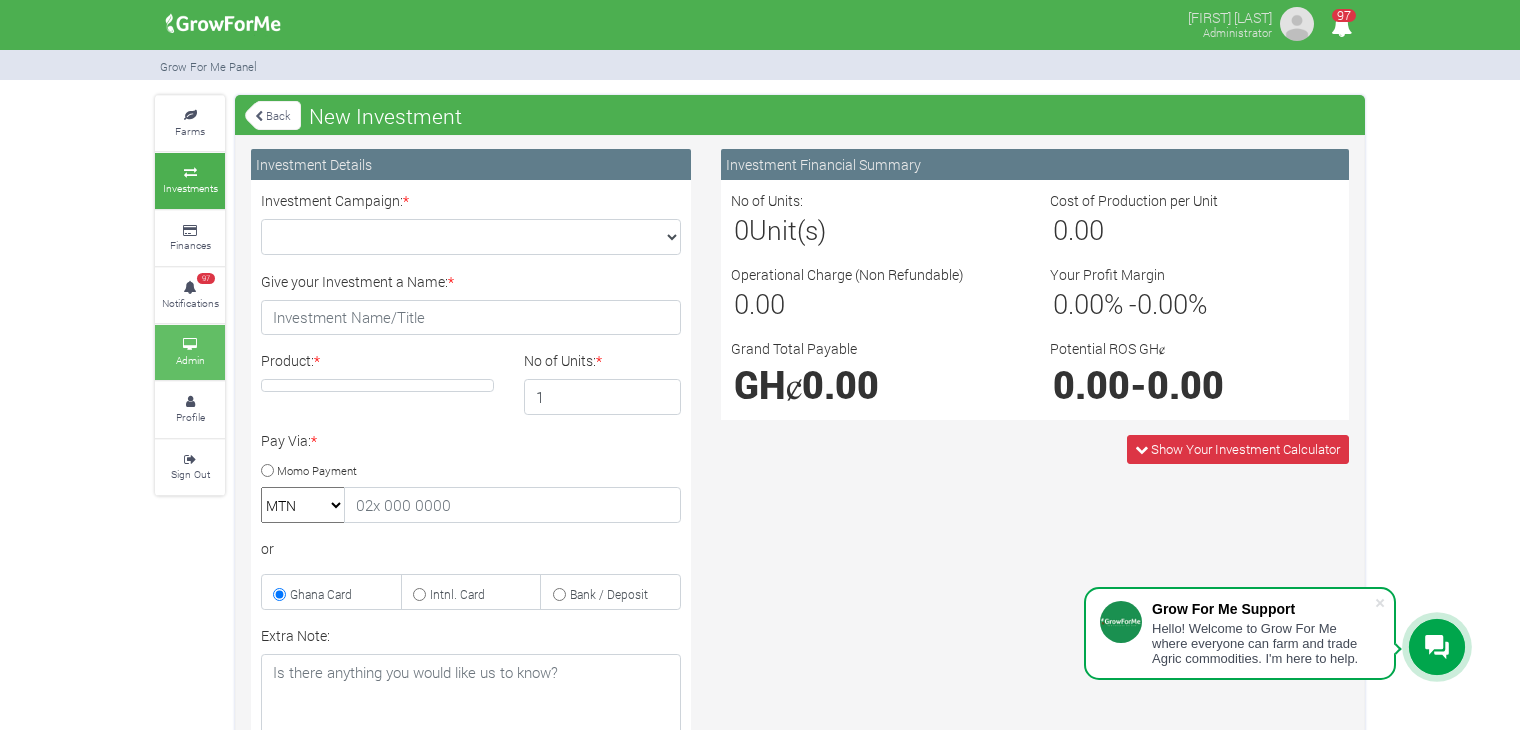 click on "Admin" at bounding box center (190, 360) 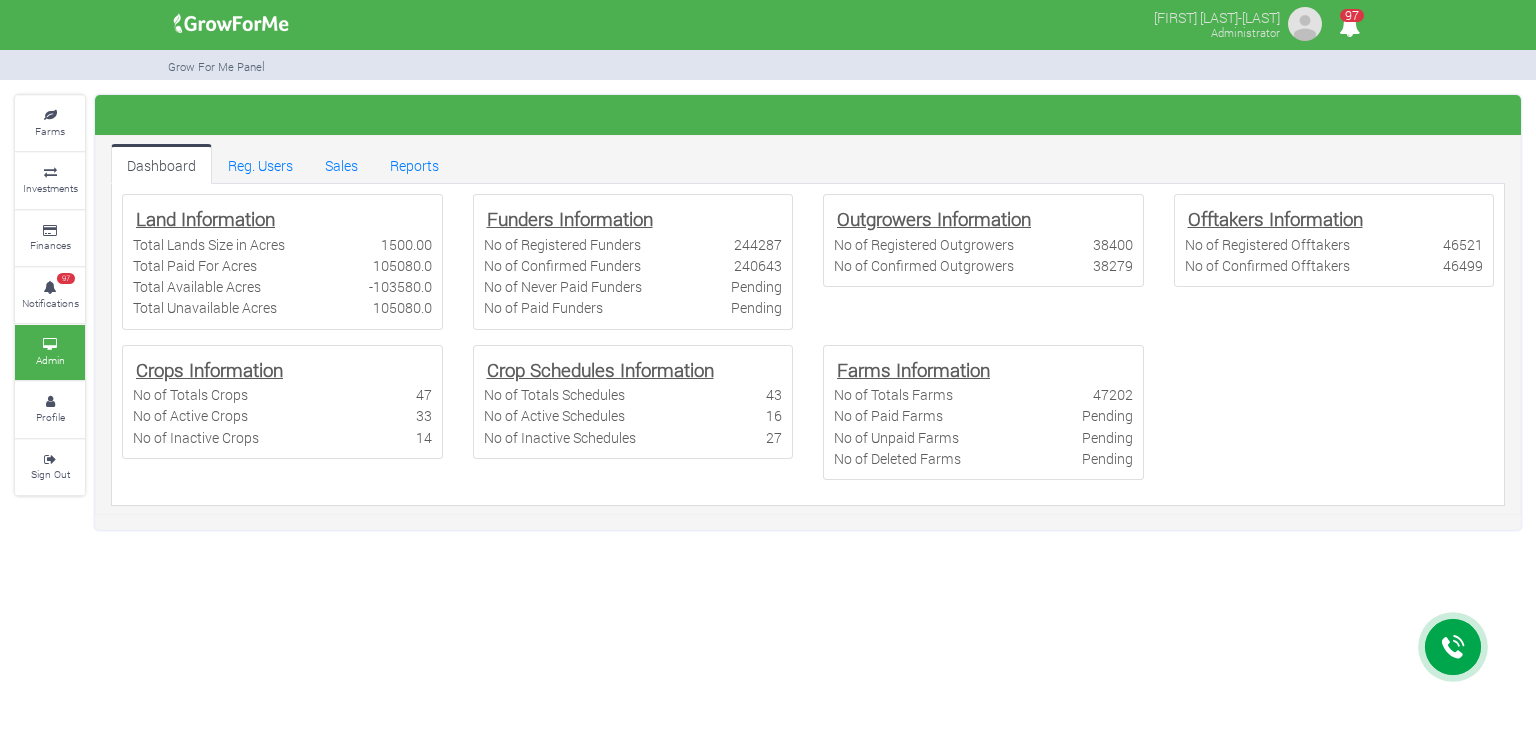 scroll, scrollTop: 0, scrollLeft: 0, axis: both 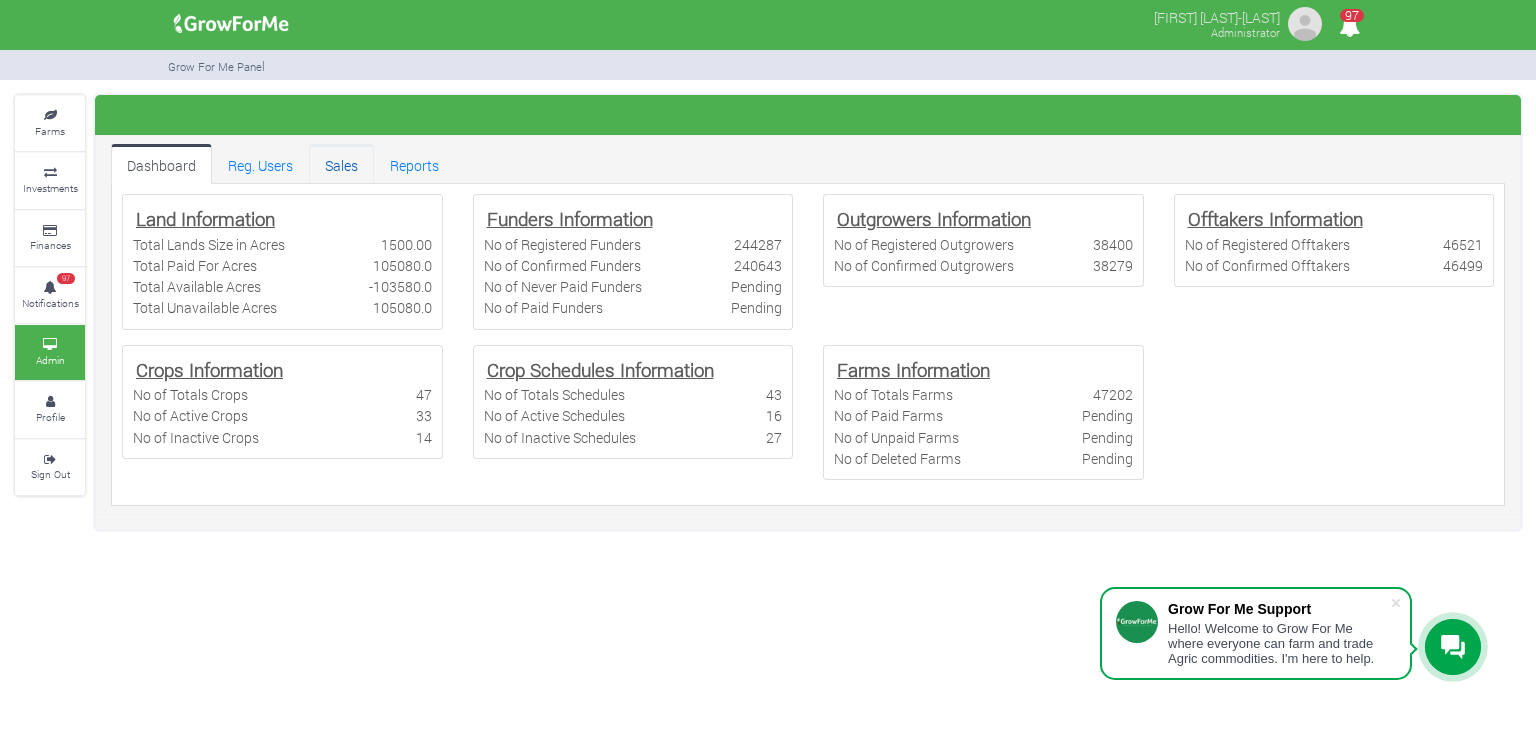 click on "Sales" at bounding box center (341, 164) 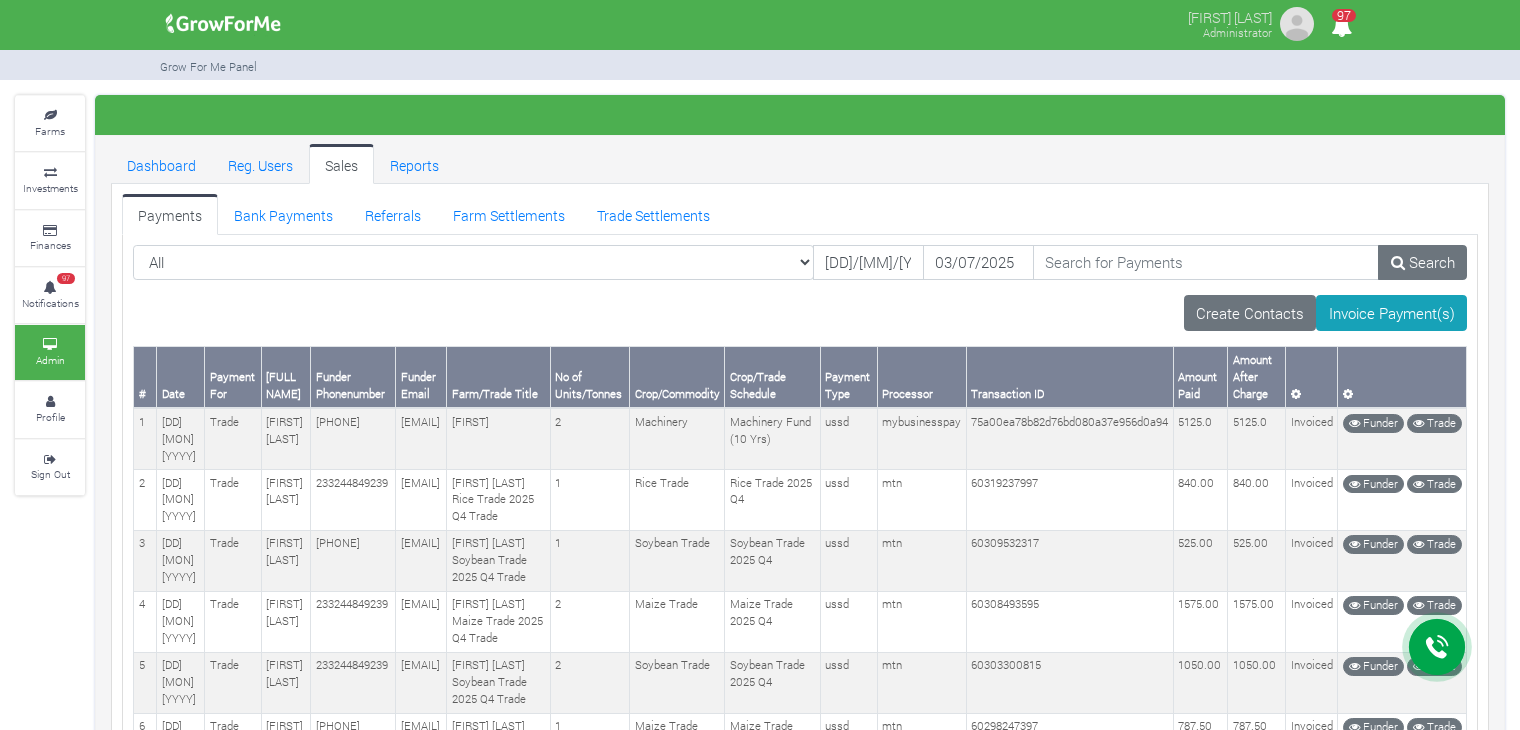 scroll, scrollTop: 0, scrollLeft: 0, axis: both 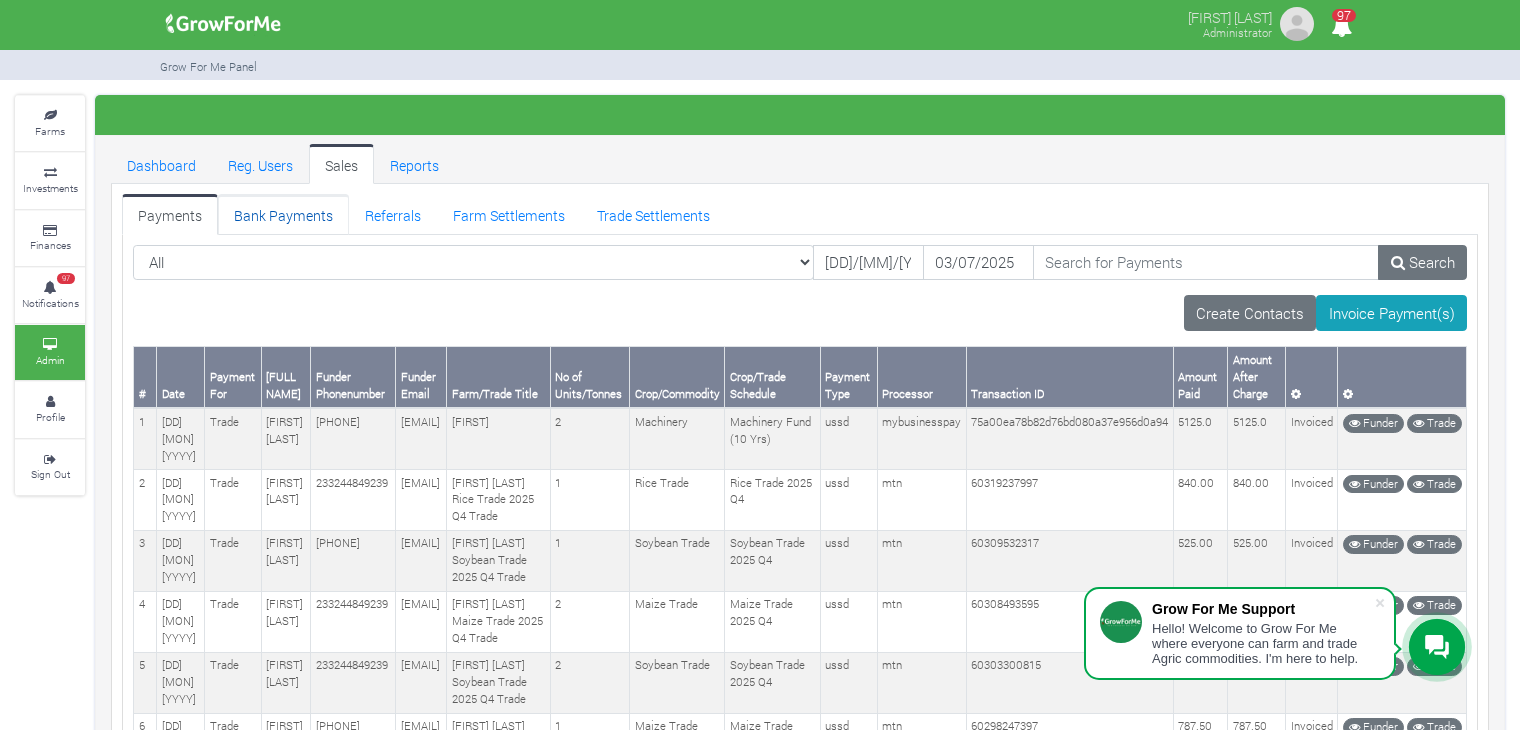 click on "Bank Payments" at bounding box center [283, 214] 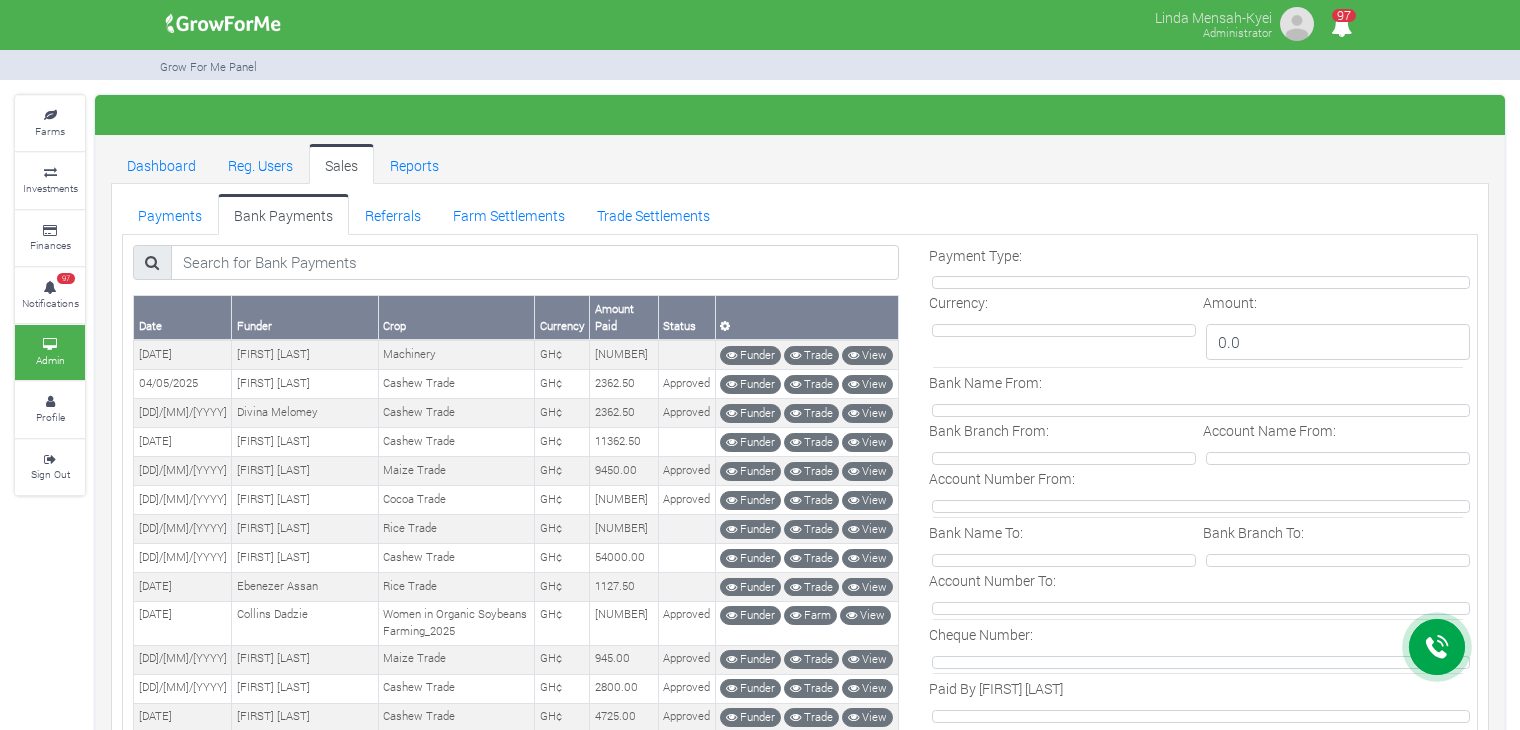 scroll, scrollTop: 0, scrollLeft: 0, axis: both 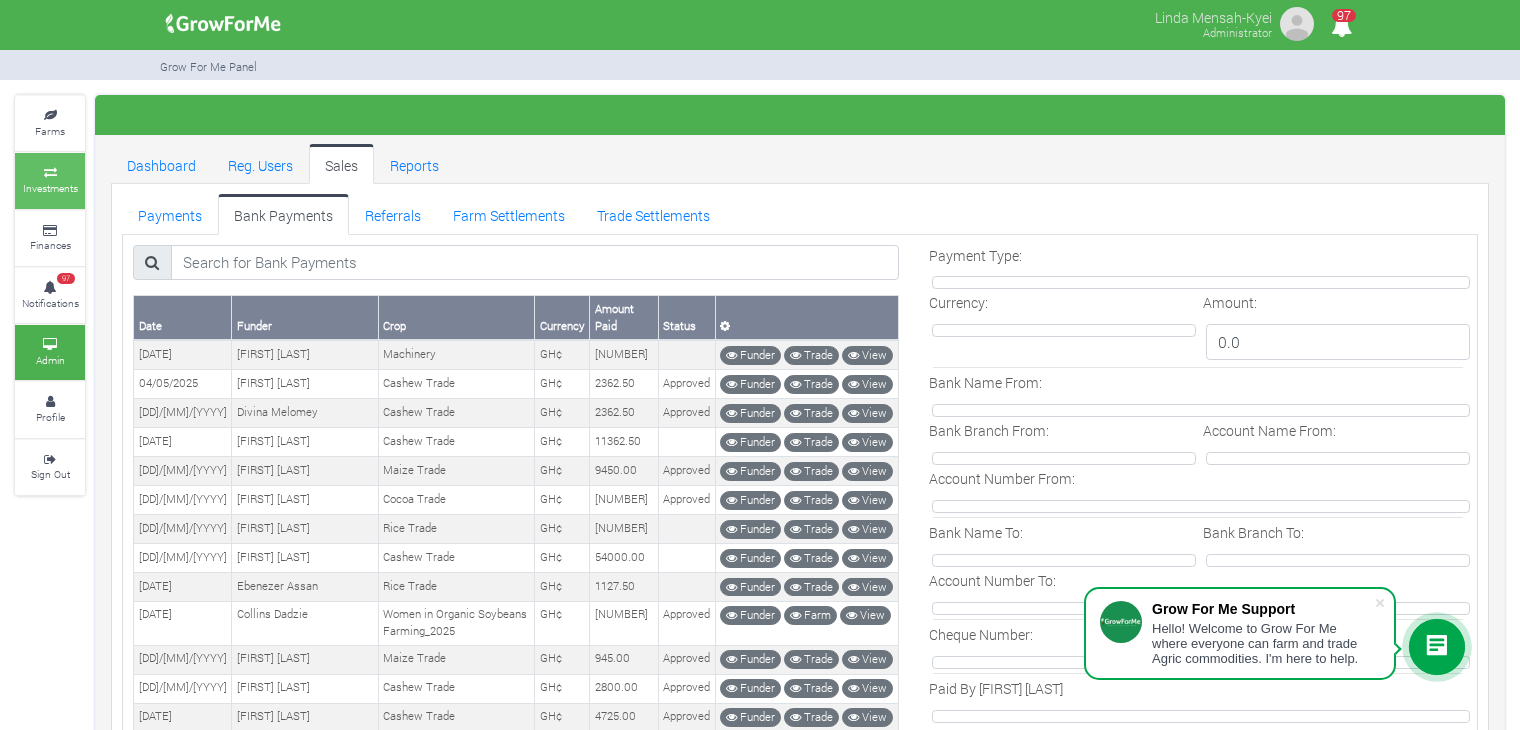 click on "Investments" at bounding box center [50, 188] 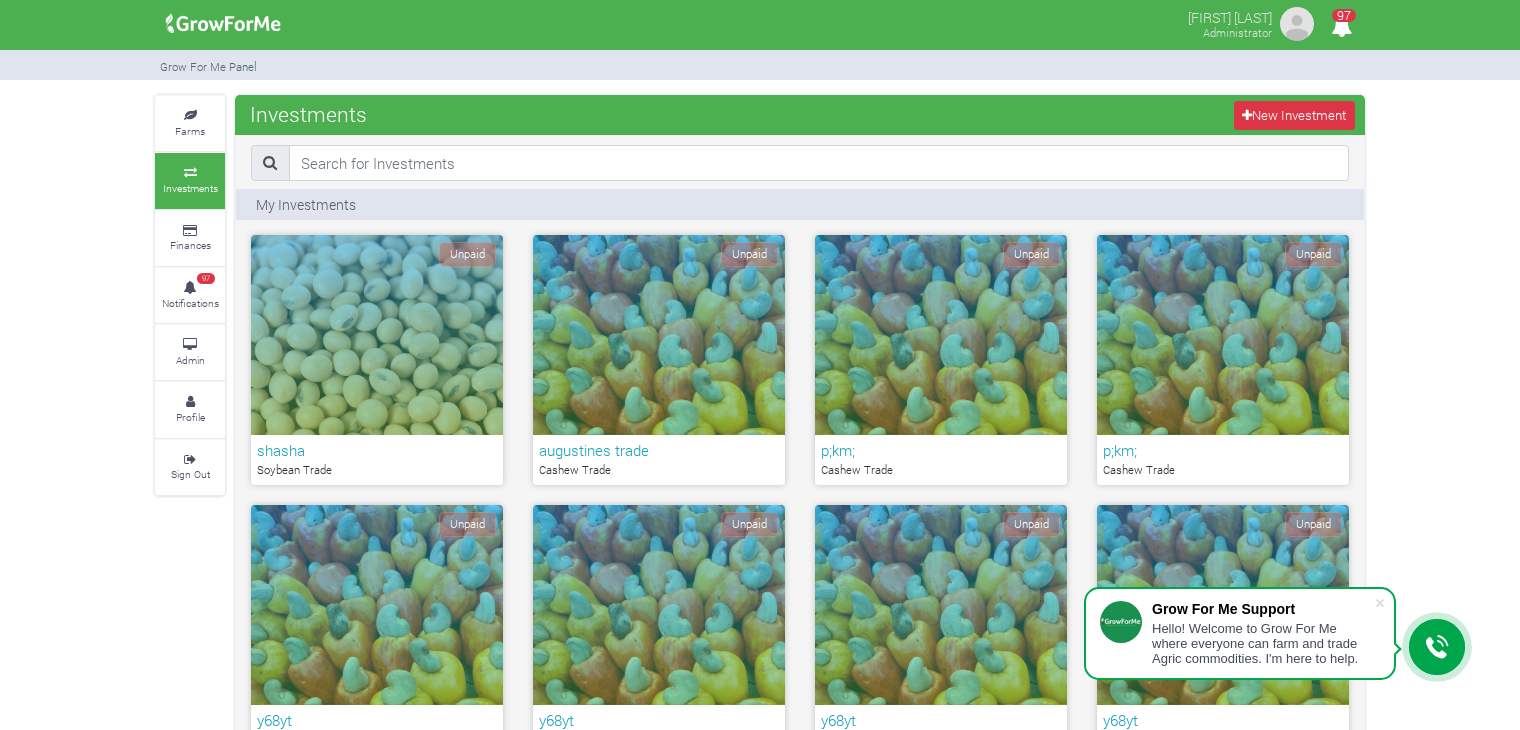 scroll, scrollTop: 1768, scrollLeft: 0, axis: vertical 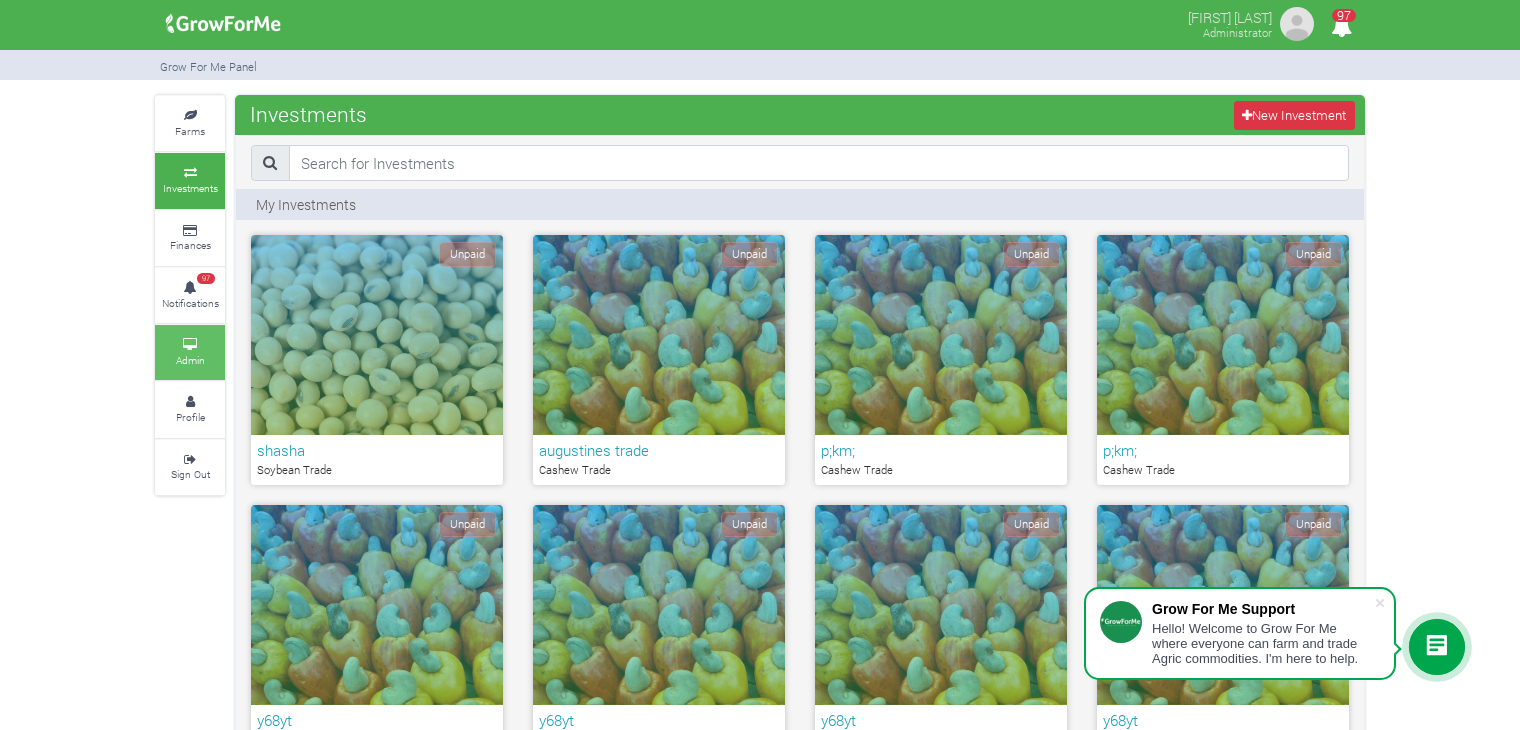 click on "[ROLE]" at bounding box center (190, 360) 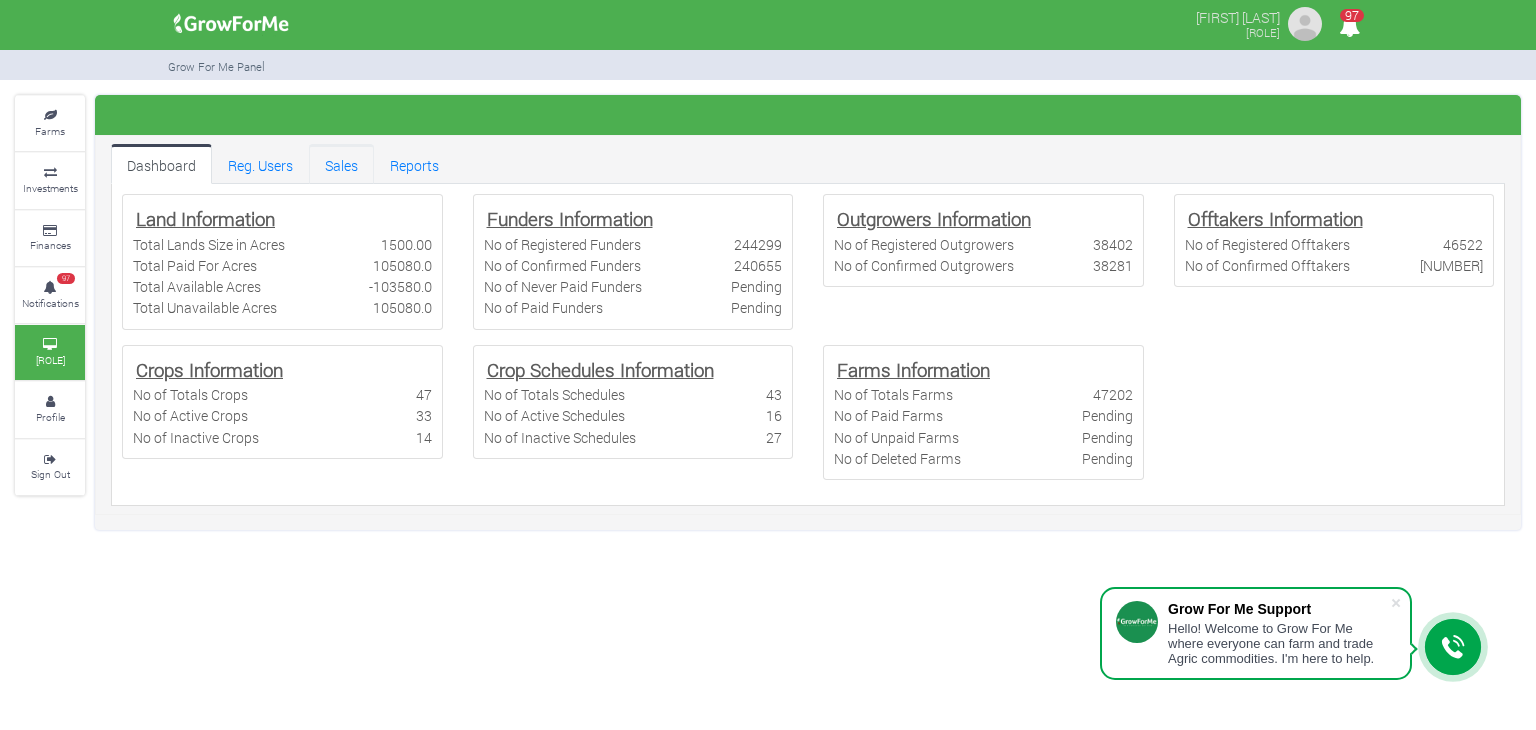 scroll, scrollTop: 0, scrollLeft: 0, axis: both 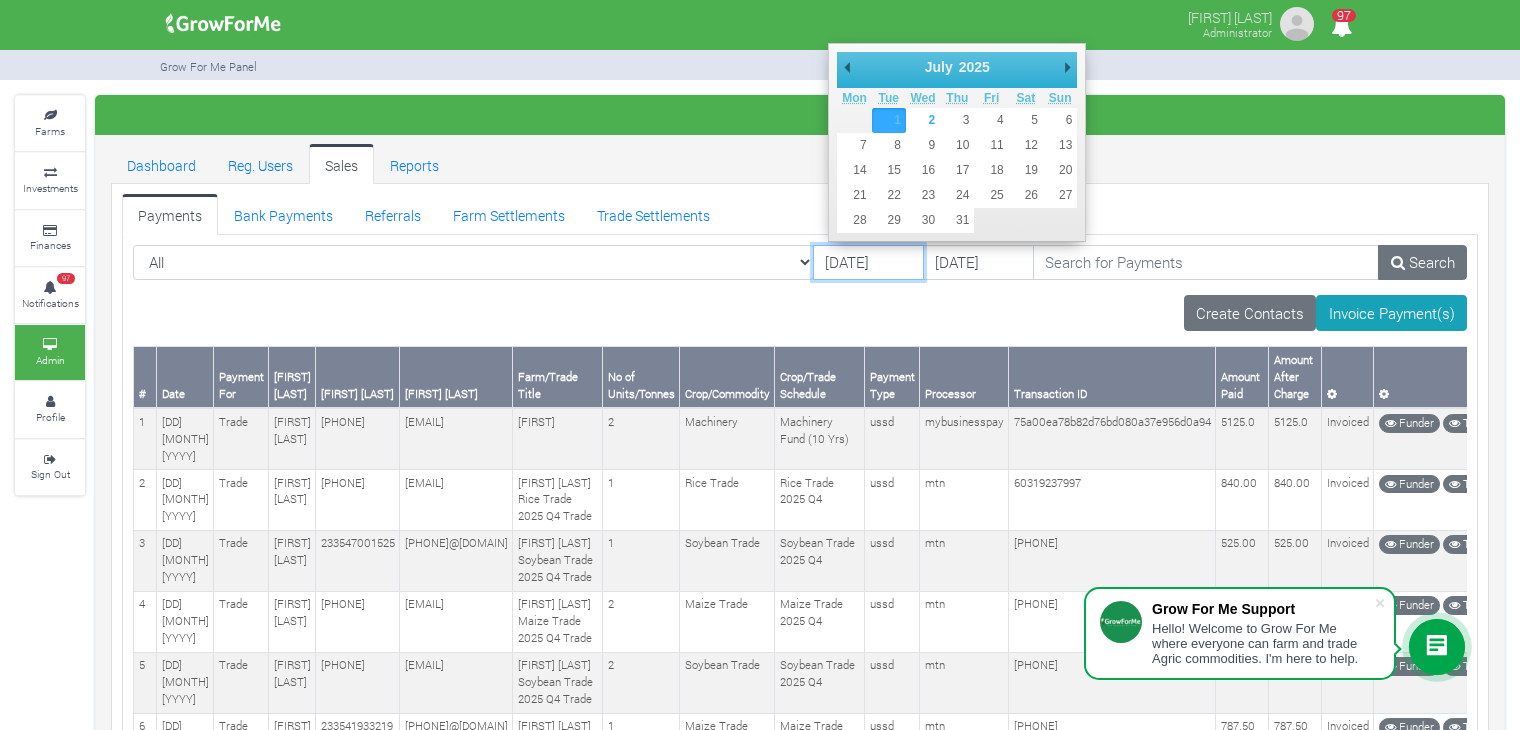 click on "01/07/2025" at bounding box center [868, 263] 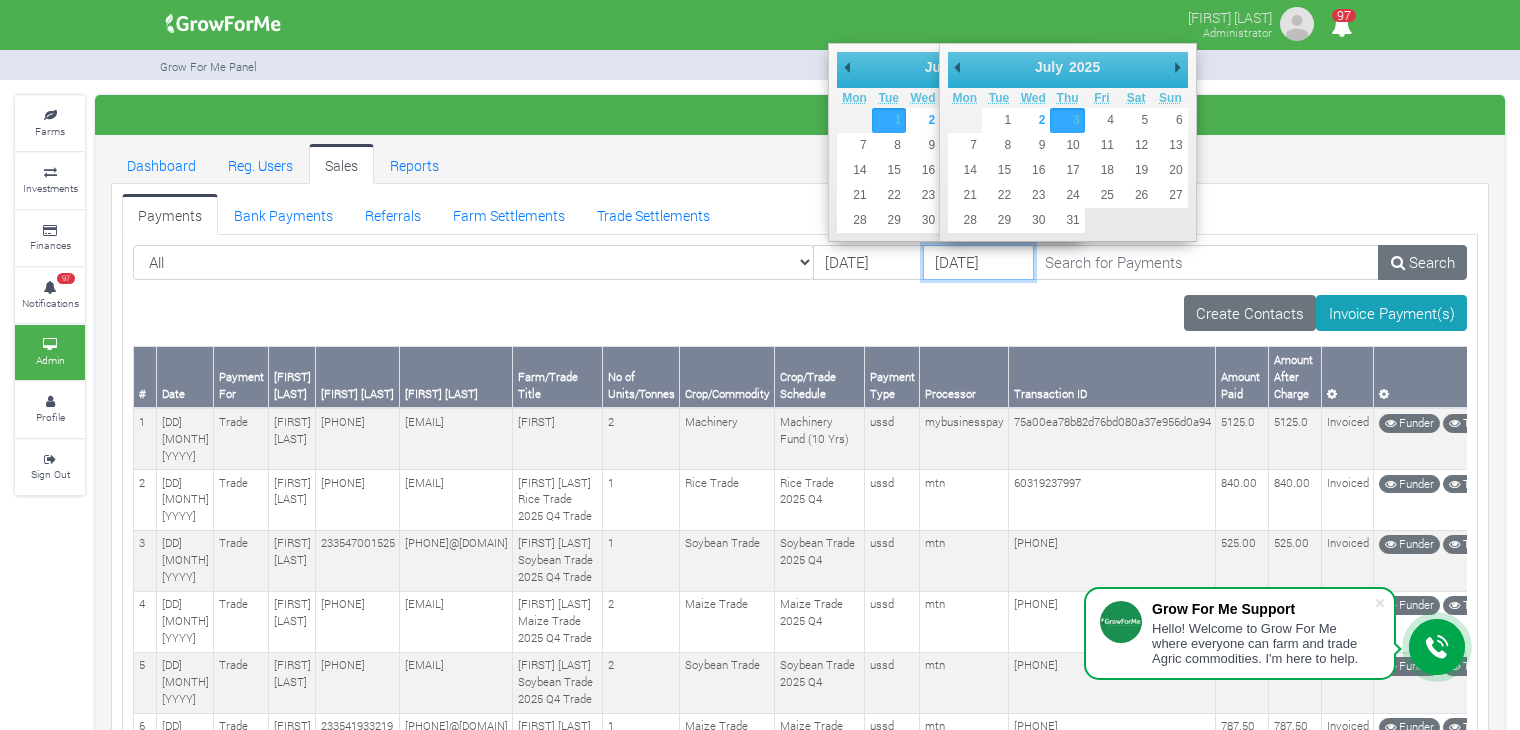 click on "[DD]/[MM]/[YYYY]" at bounding box center [978, 263] 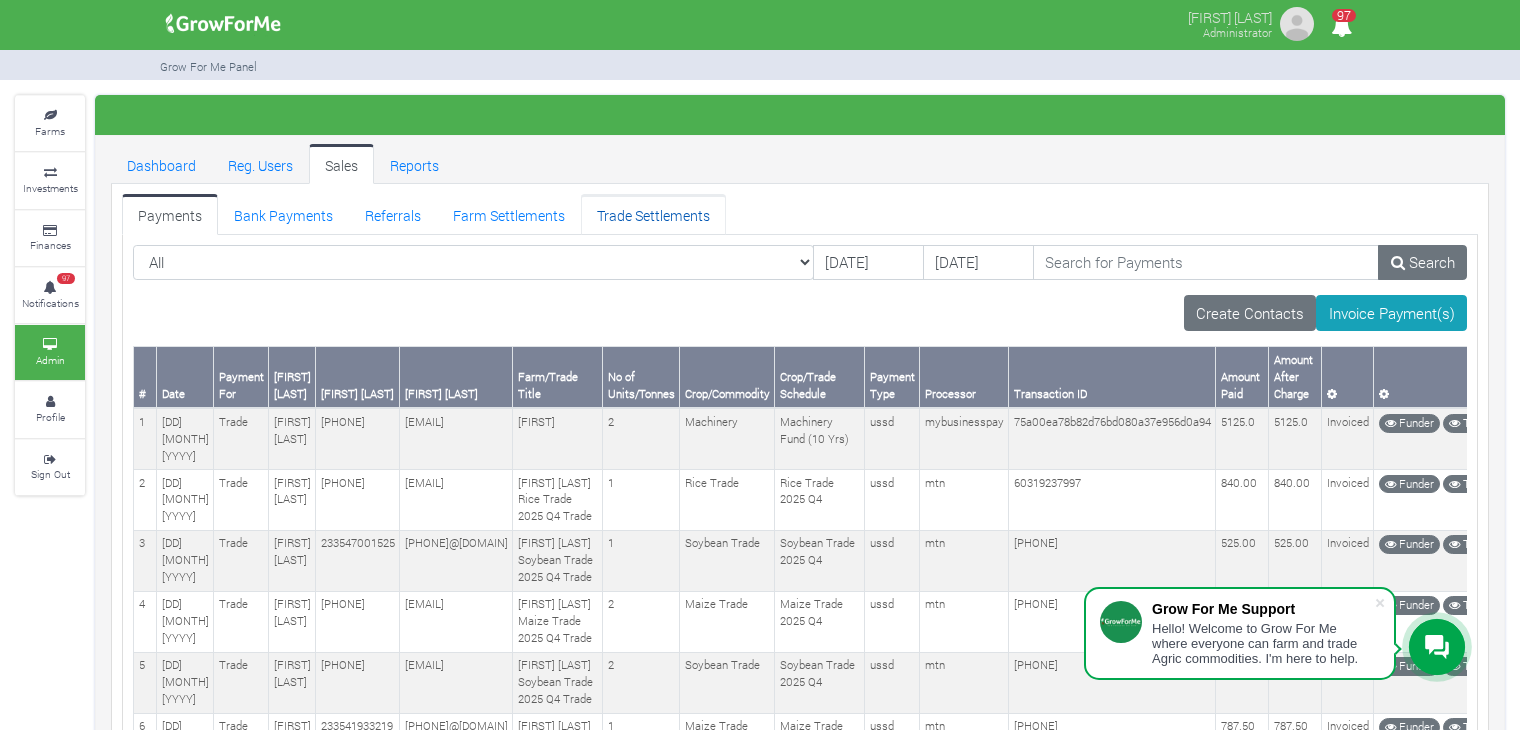 click on "Trade Settlements" at bounding box center (653, 214) 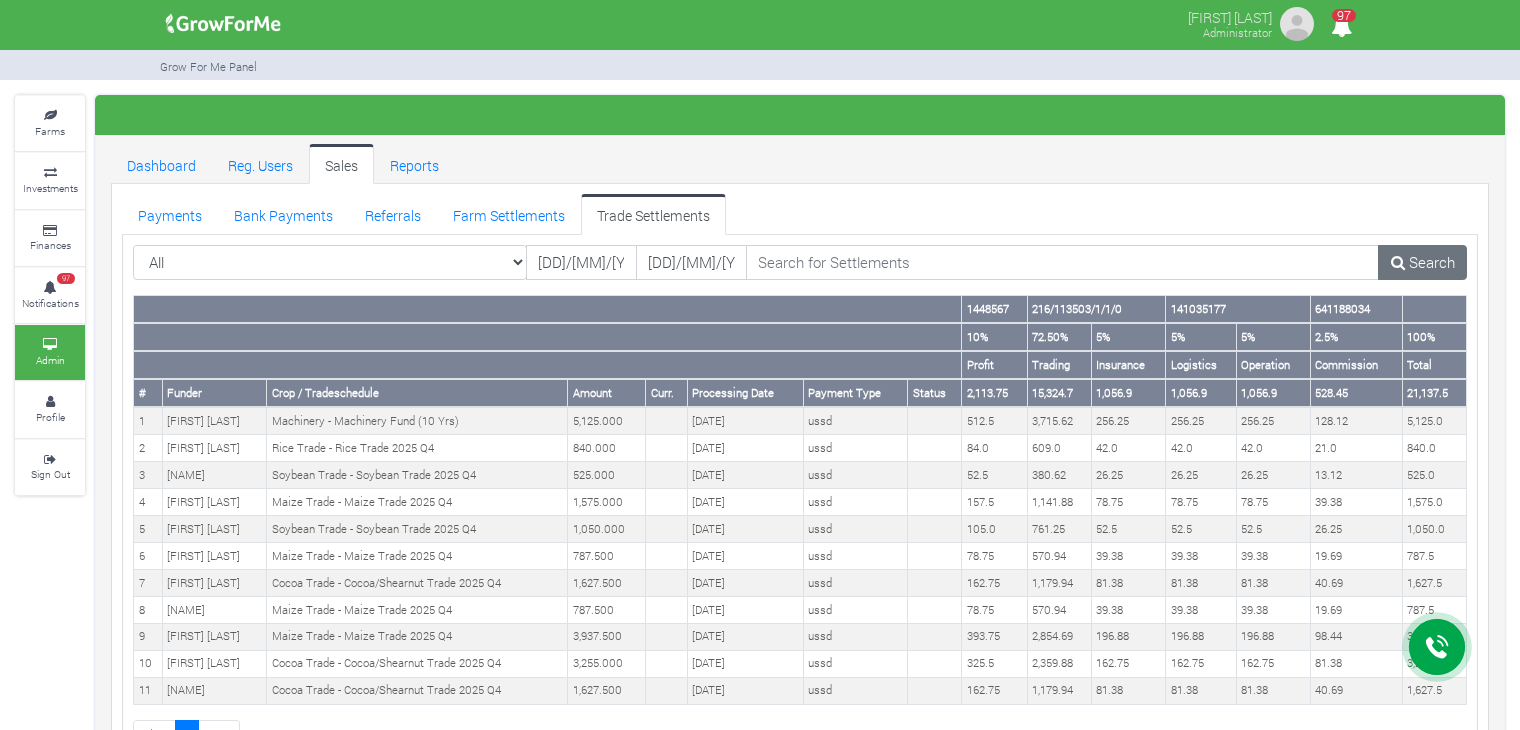 scroll, scrollTop: 0, scrollLeft: 0, axis: both 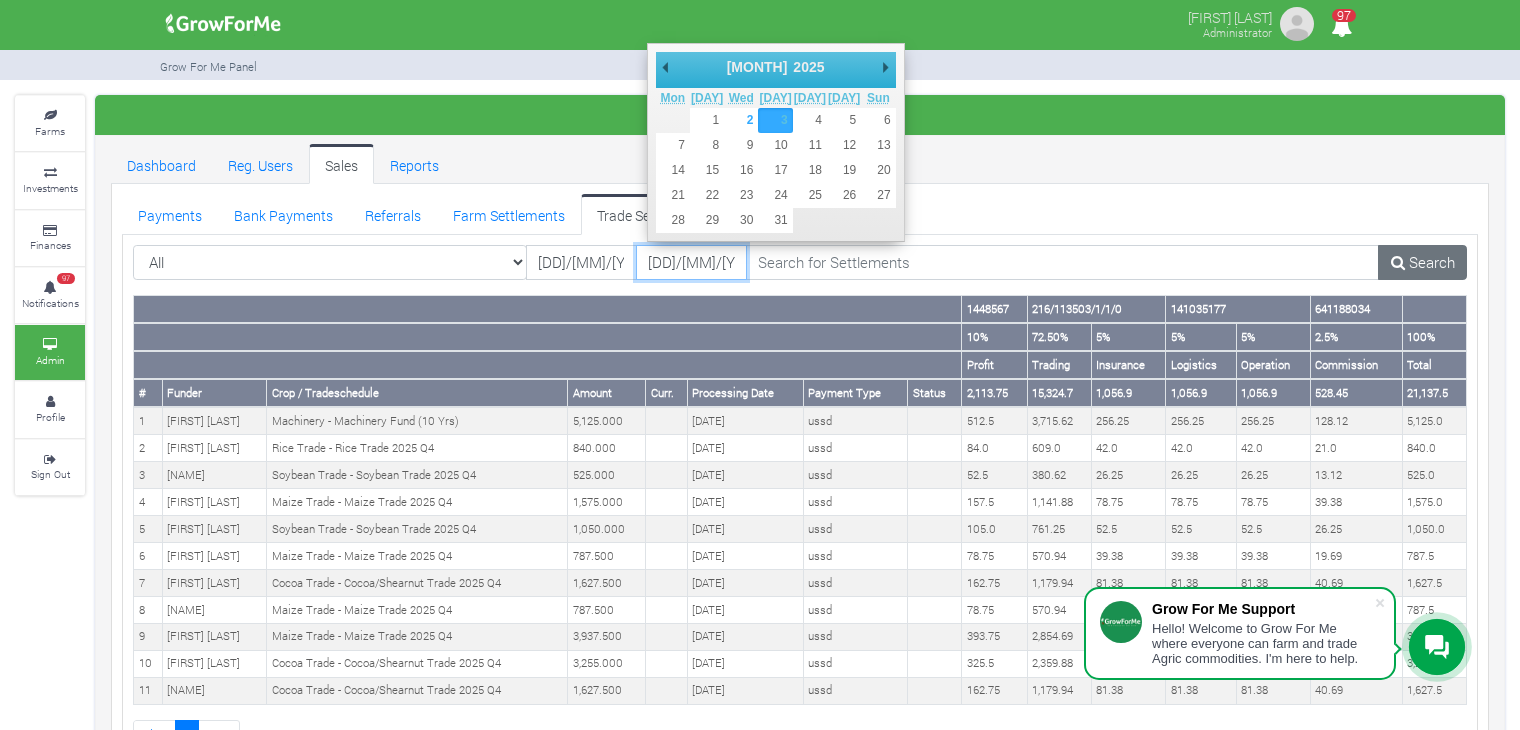 click on "[DD]/[MM]/[YYYY]" at bounding box center [691, 263] 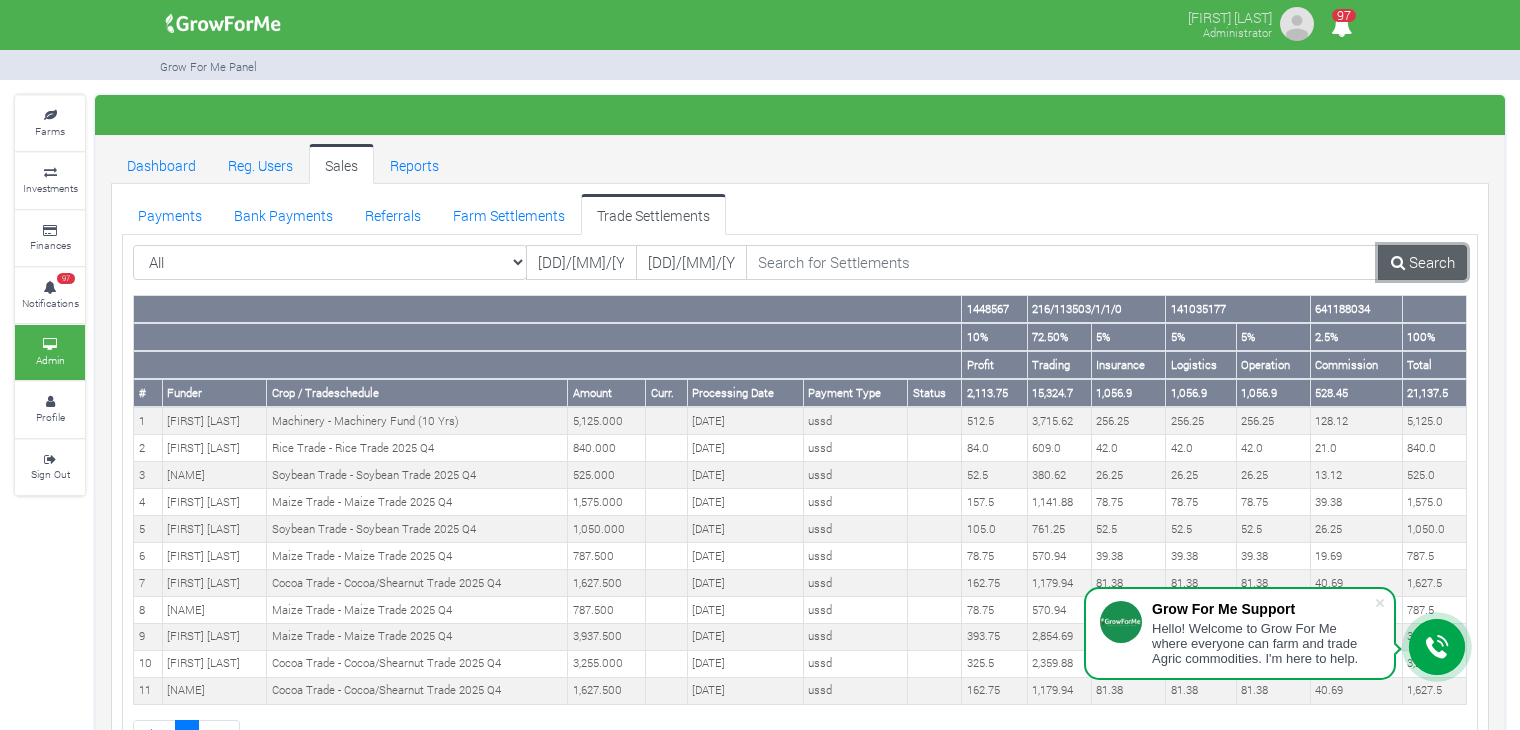 click on "Search" at bounding box center [1422, 263] 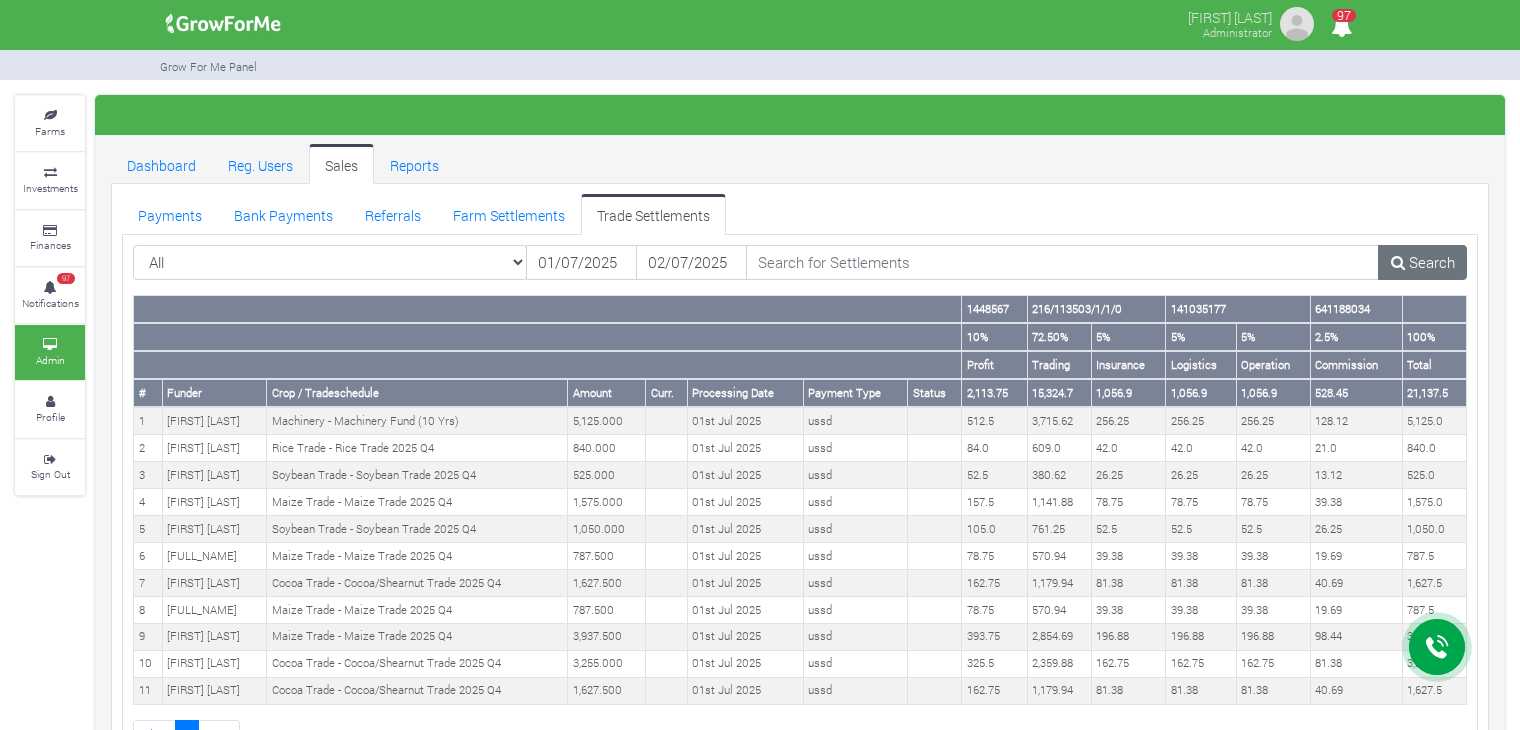 scroll, scrollTop: 0, scrollLeft: 0, axis: both 